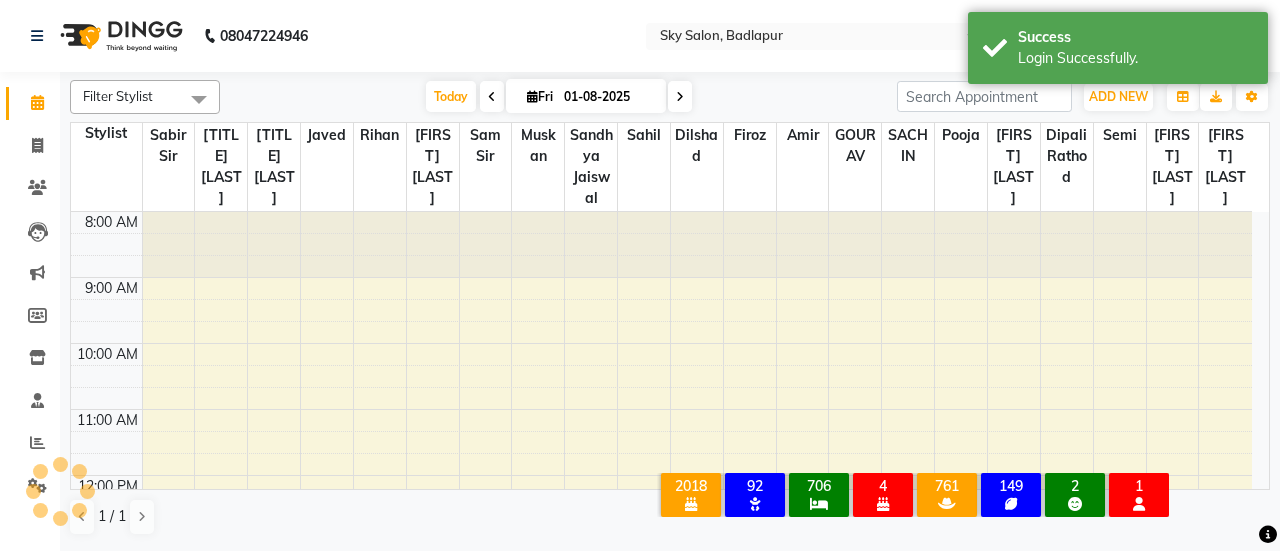 scroll, scrollTop: 0, scrollLeft: 0, axis: both 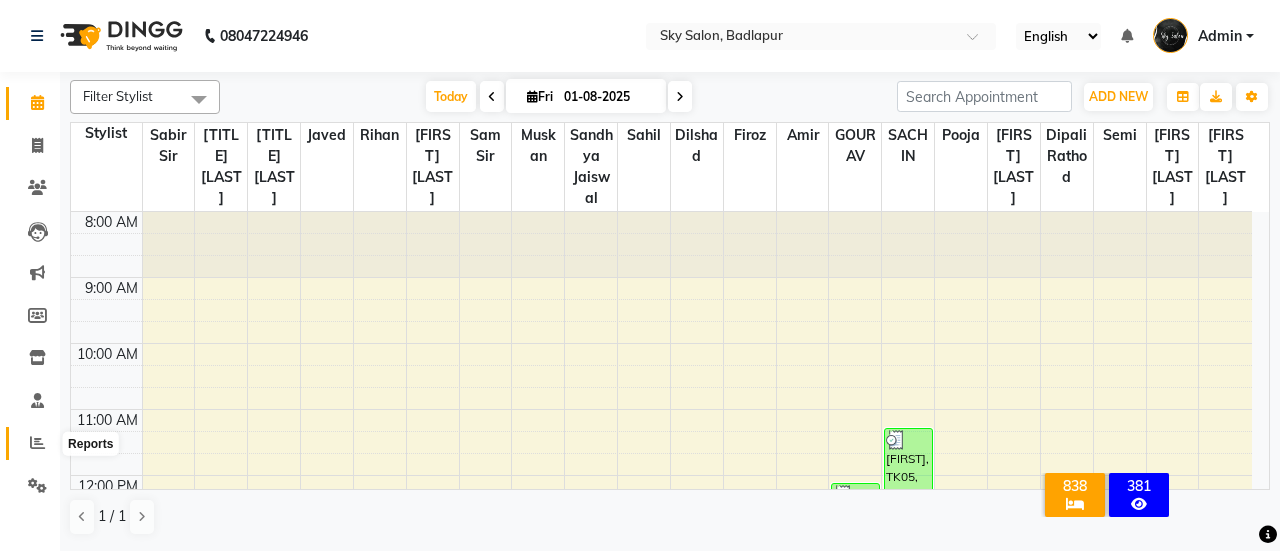 click 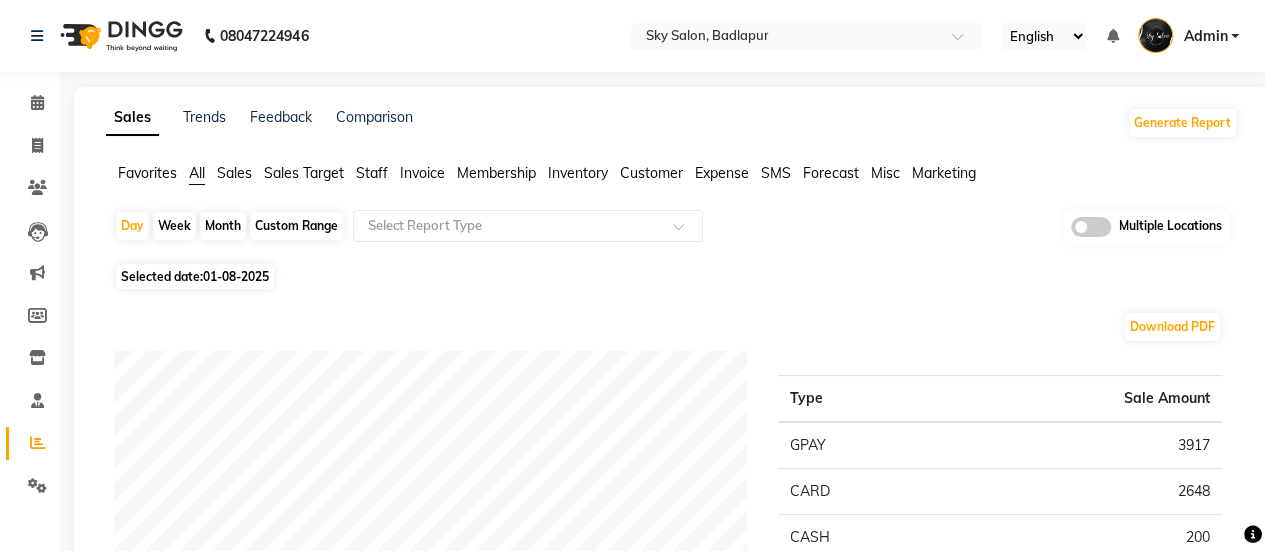 scroll, scrollTop: 131, scrollLeft: 0, axis: vertical 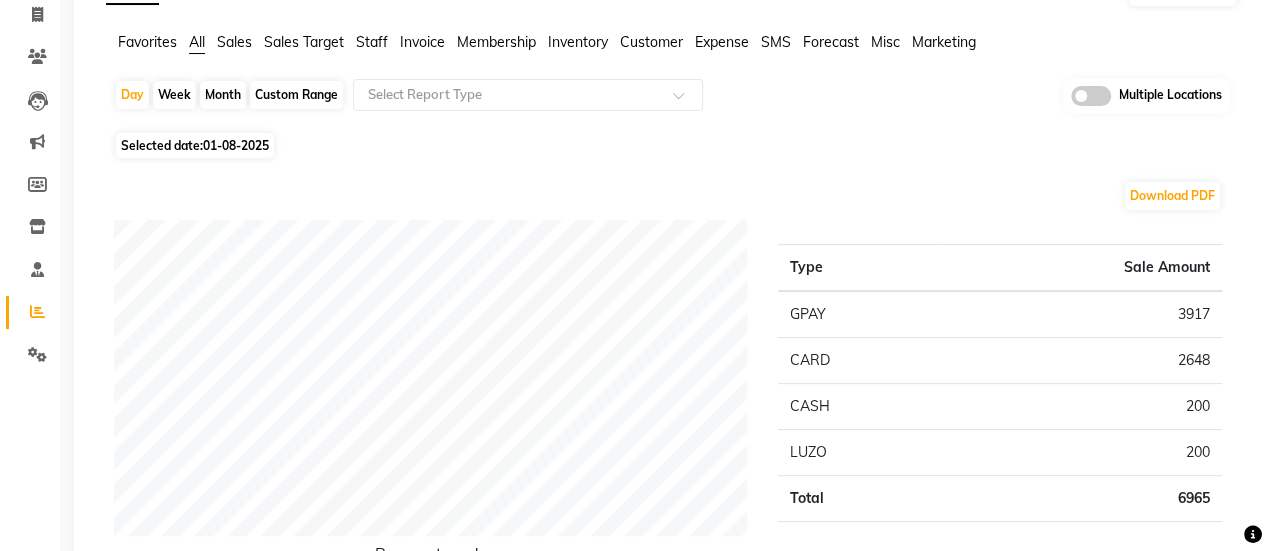 click on "Staff" 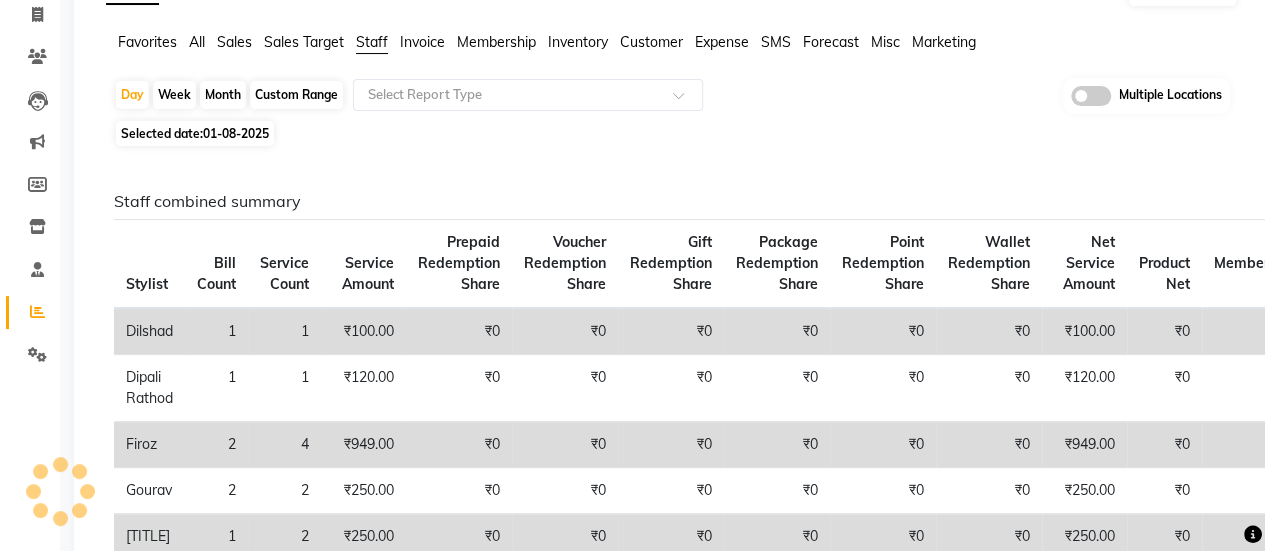 scroll, scrollTop: 0, scrollLeft: 0, axis: both 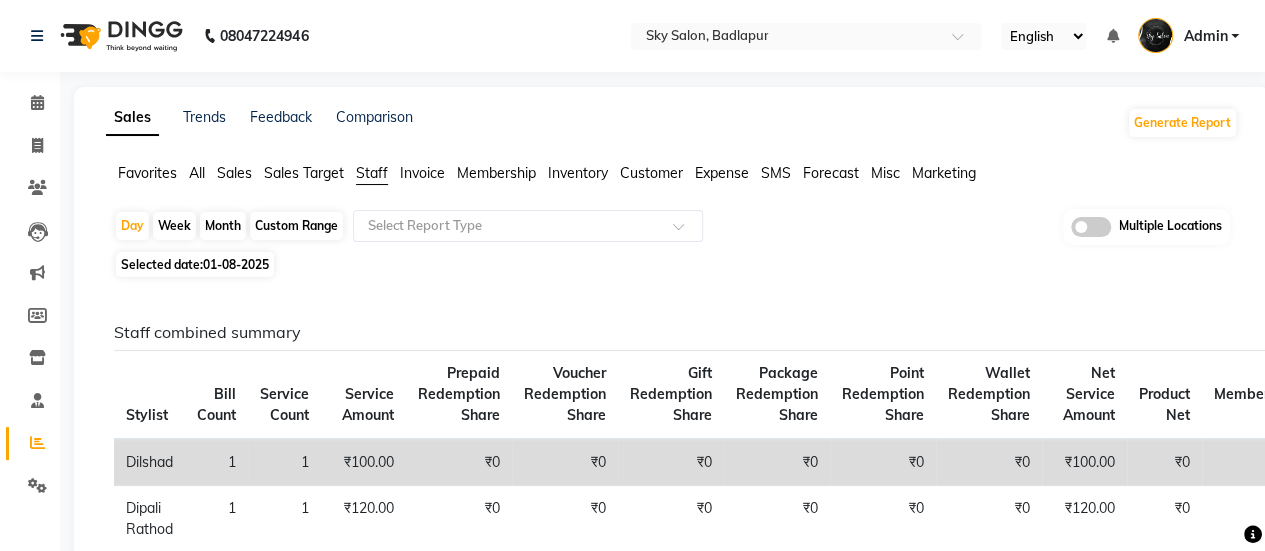 click on "Custom Range" 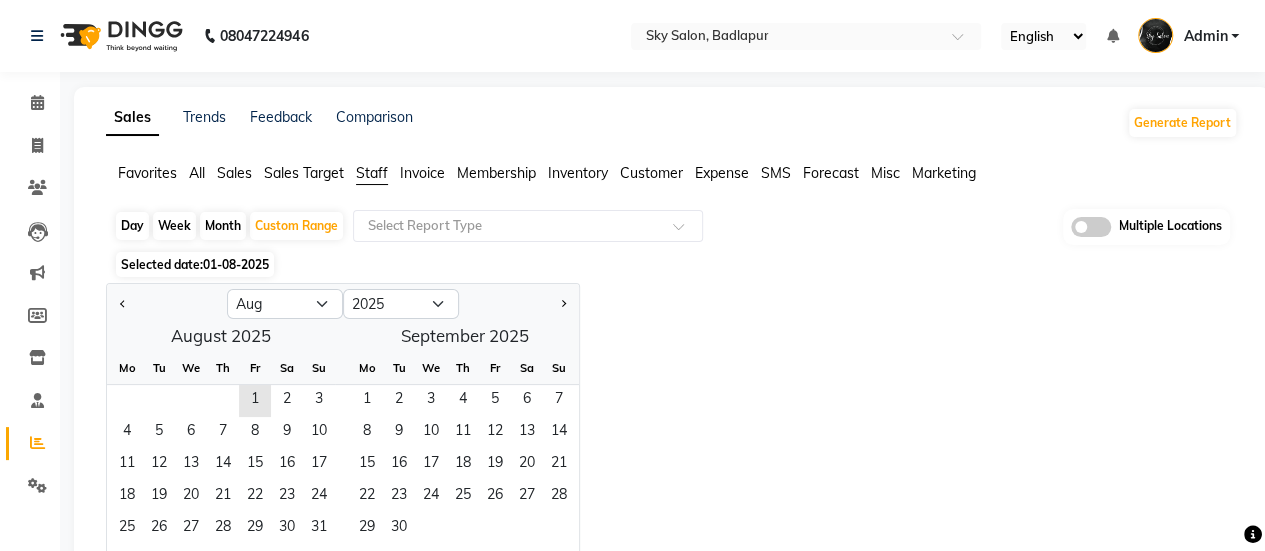 scroll, scrollTop: 34, scrollLeft: 0, axis: vertical 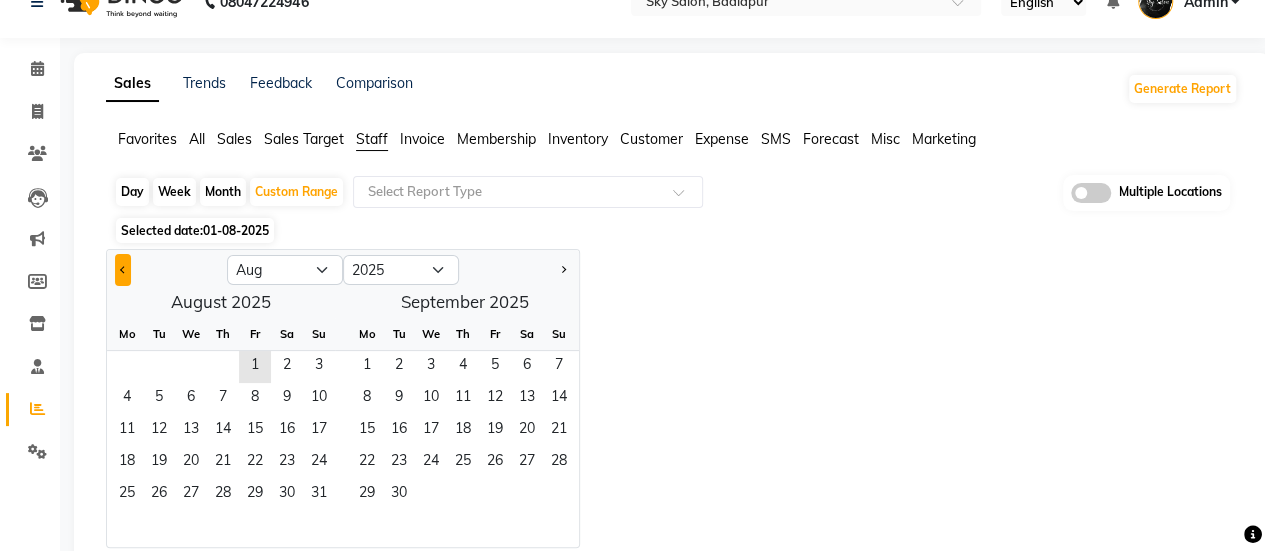 click 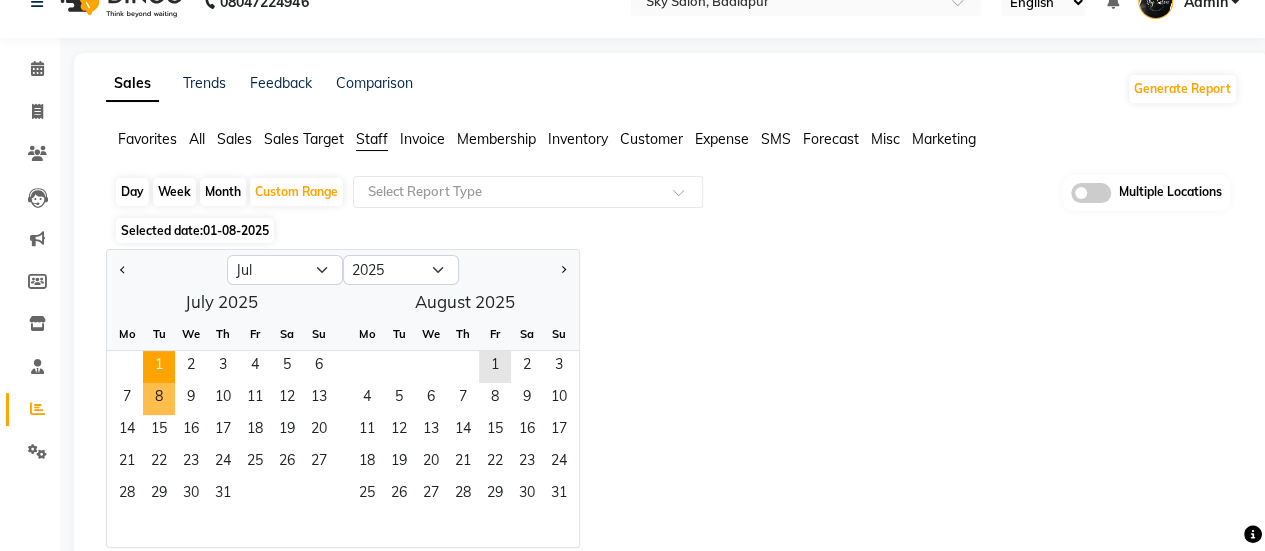 scroll, scrollTop: 76, scrollLeft: 0, axis: vertical 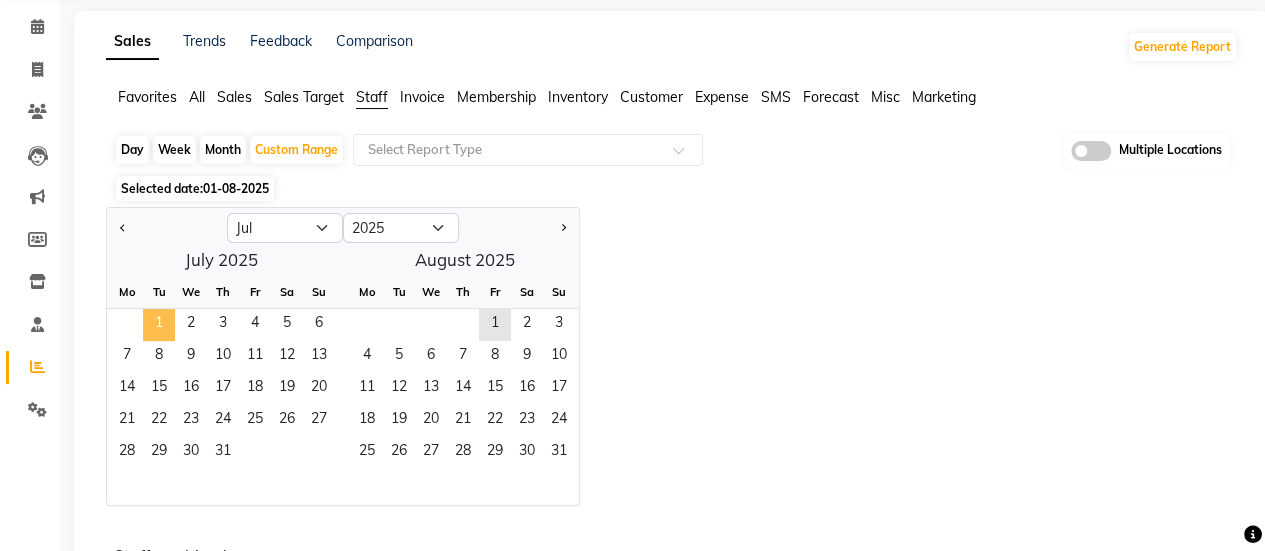 click on "1" 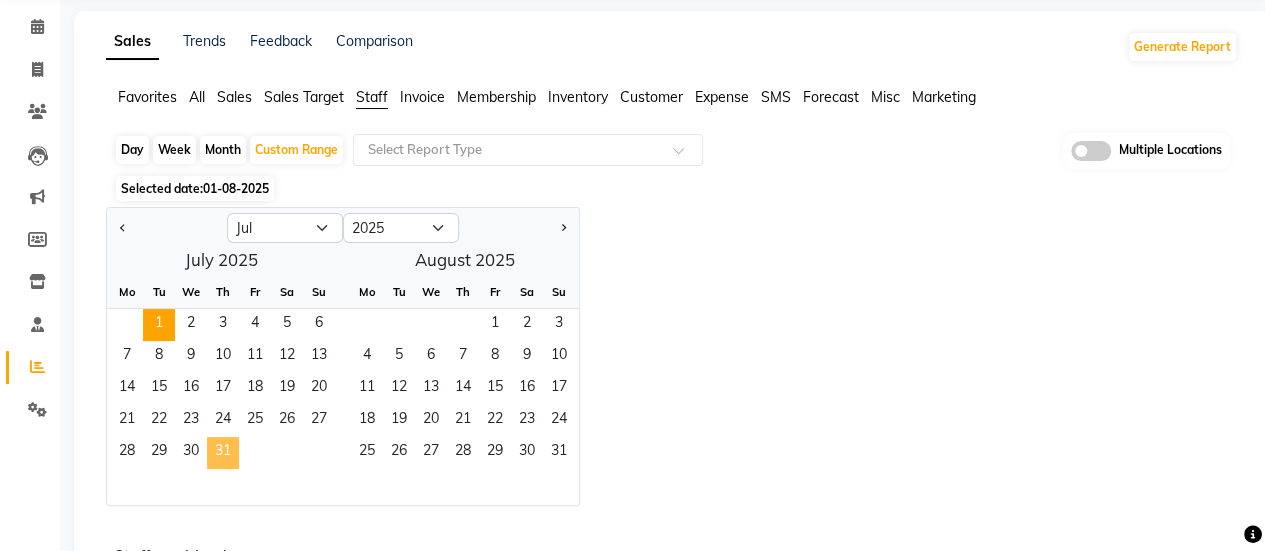 click on "31" 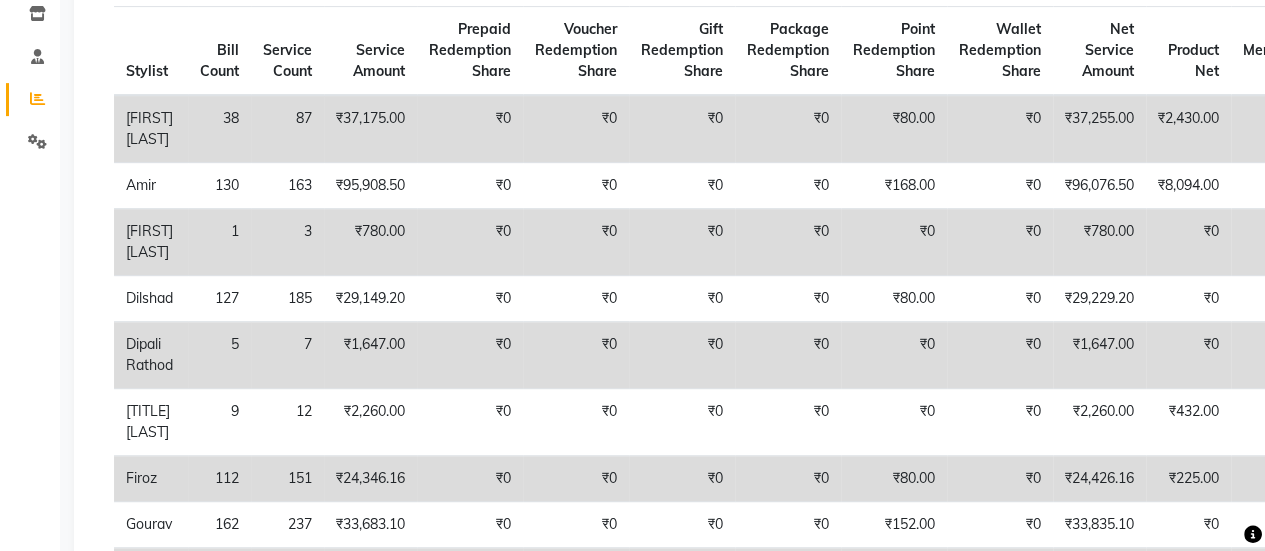 scroll, scrollTop: 0, scrollLeft: 0, axis: both 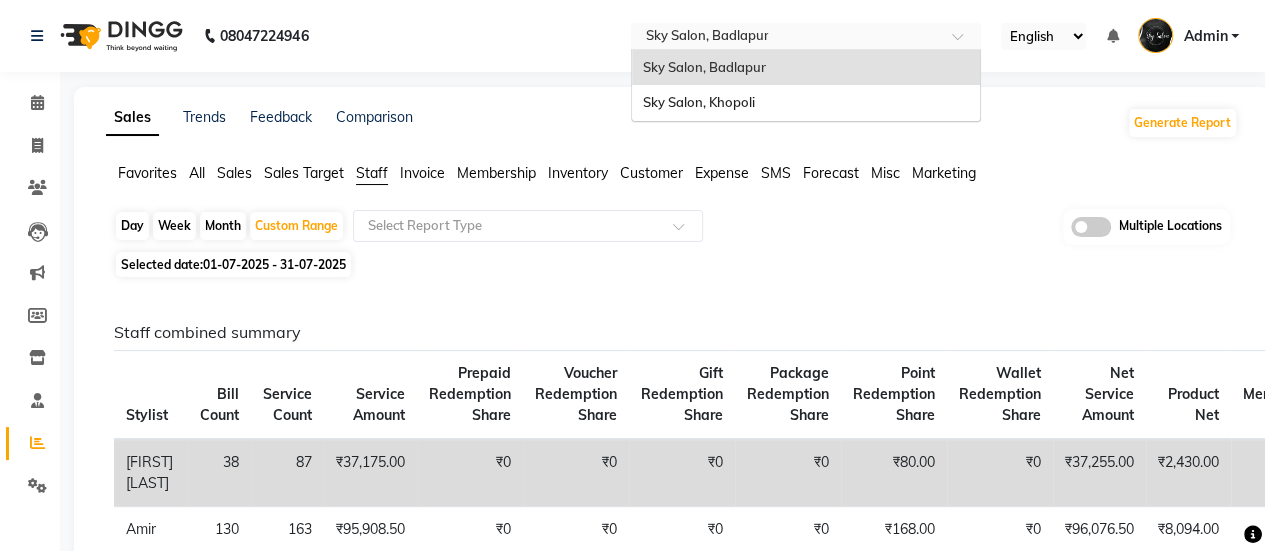 click at bounding box center [806, 38] 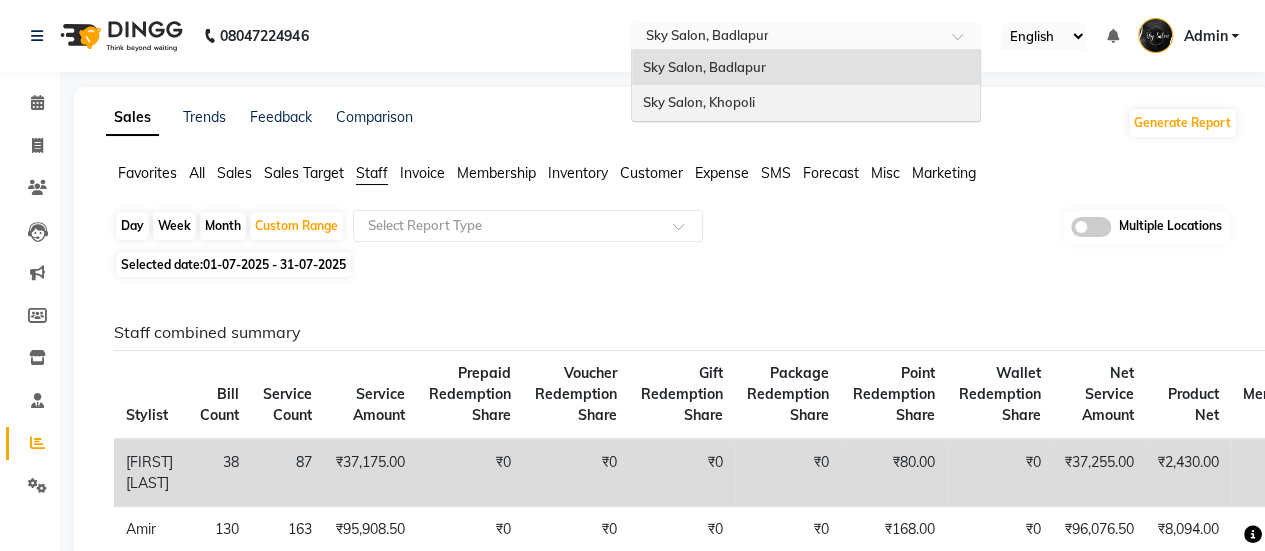click on "Sky Salon, Khopoli" at bounding box center [698, 102] 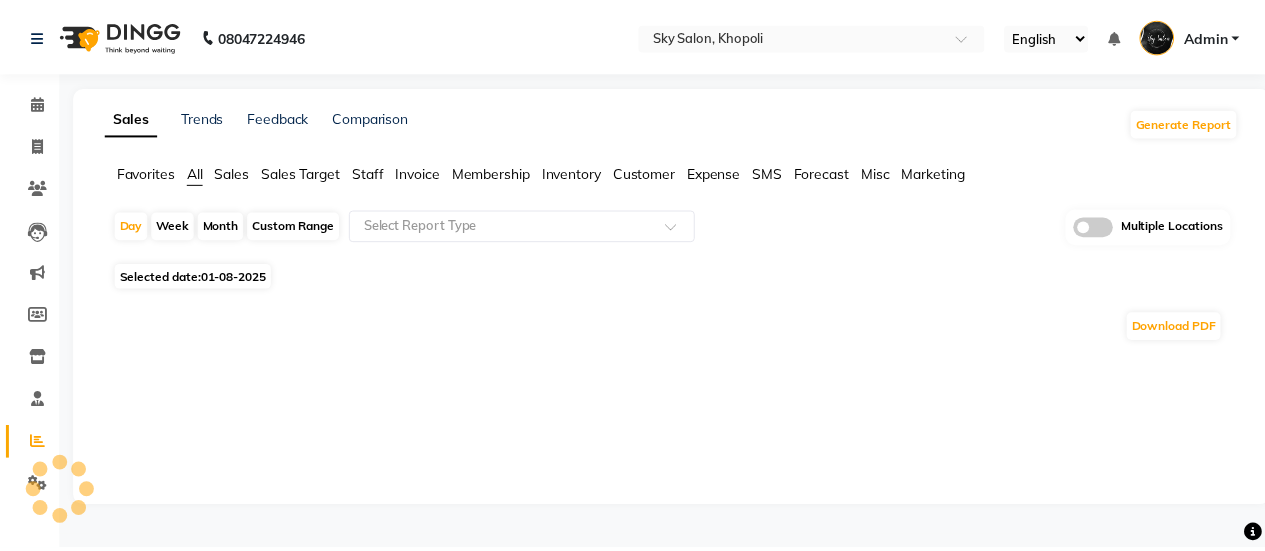 scroll, scrollTop: 0, scrollLeft: 0, axis: both 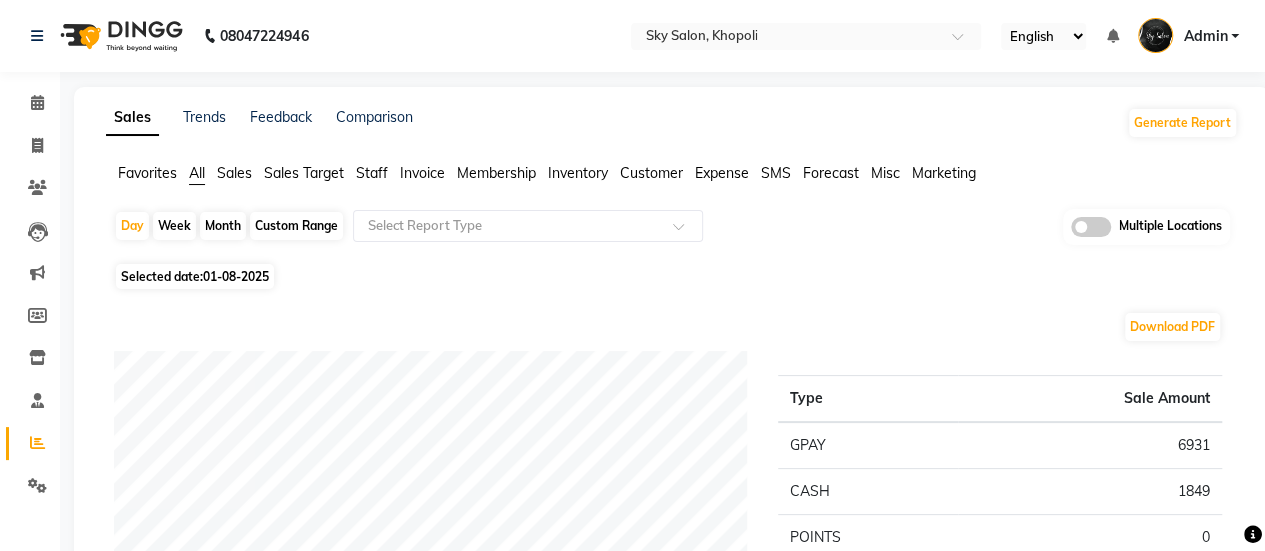 click on "Staff" 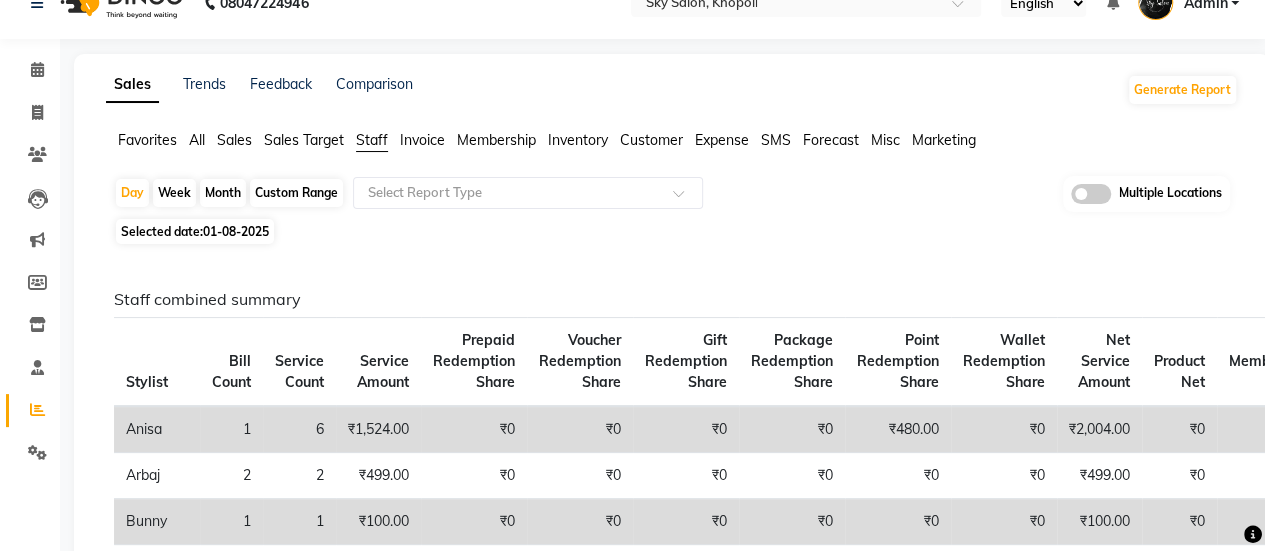 scroll, scrollTop: 0, scrollLeft: 0, axis: both 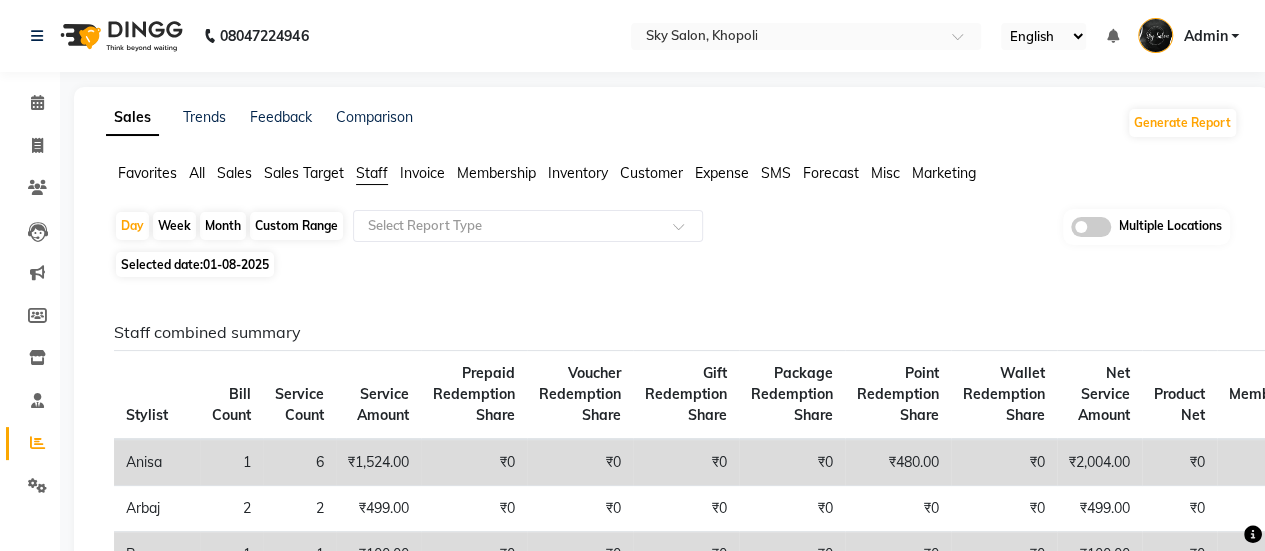 click on "Month" 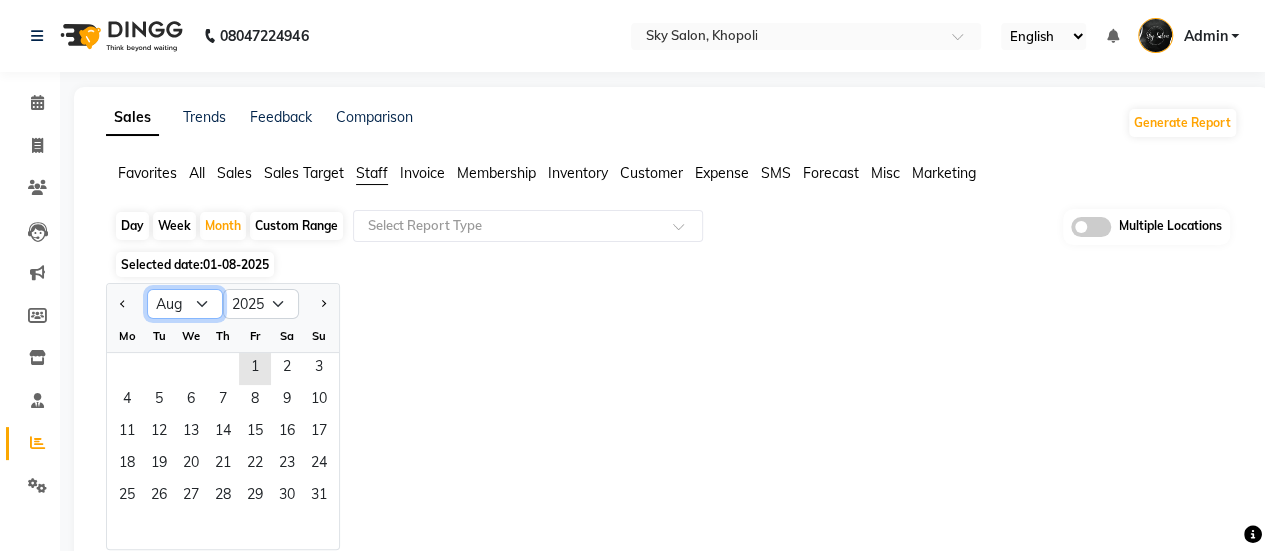 click on "Jan Feb Mar Apr May Jun Jul Aug Sep Oct Nov Dec" 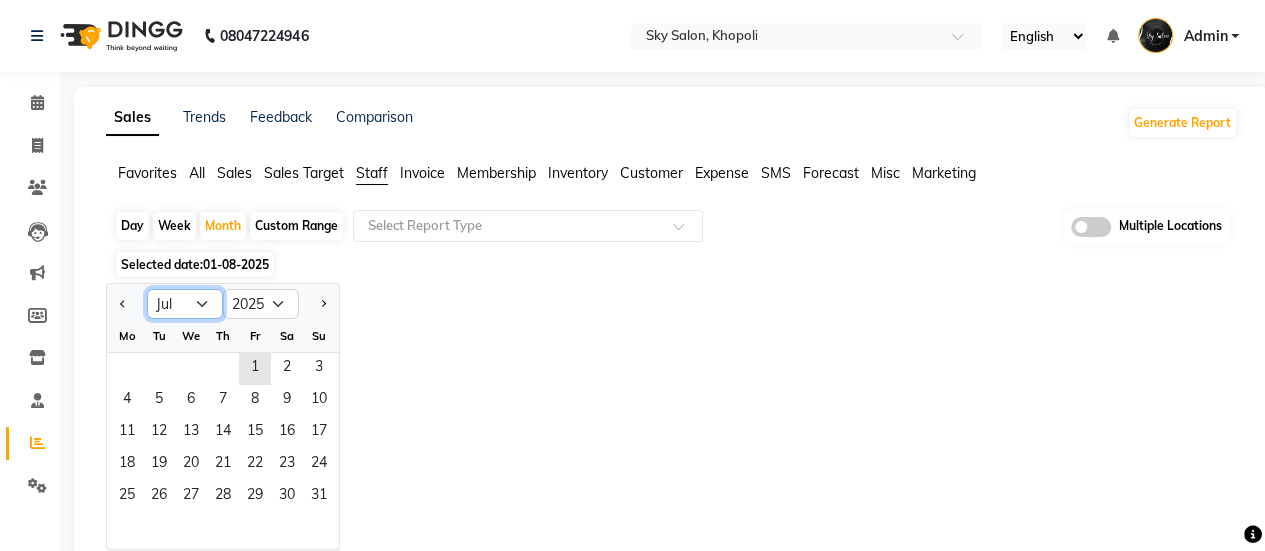 click on "Jan Feb Mar Apr May Jun Jul Aug Sep Oct Nov Dec" 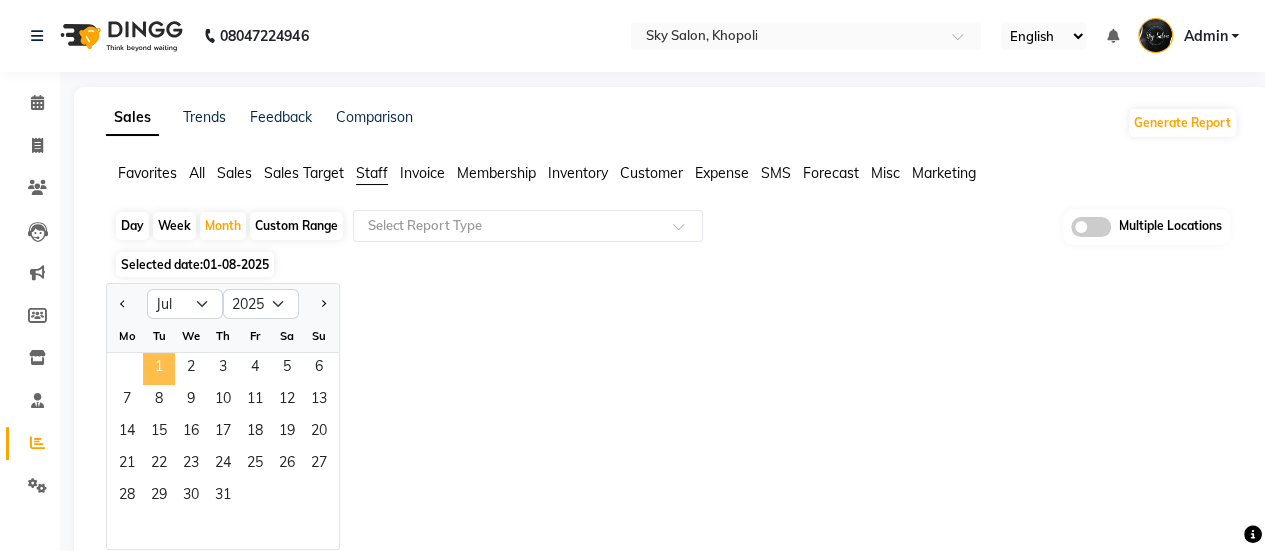 click on "1" 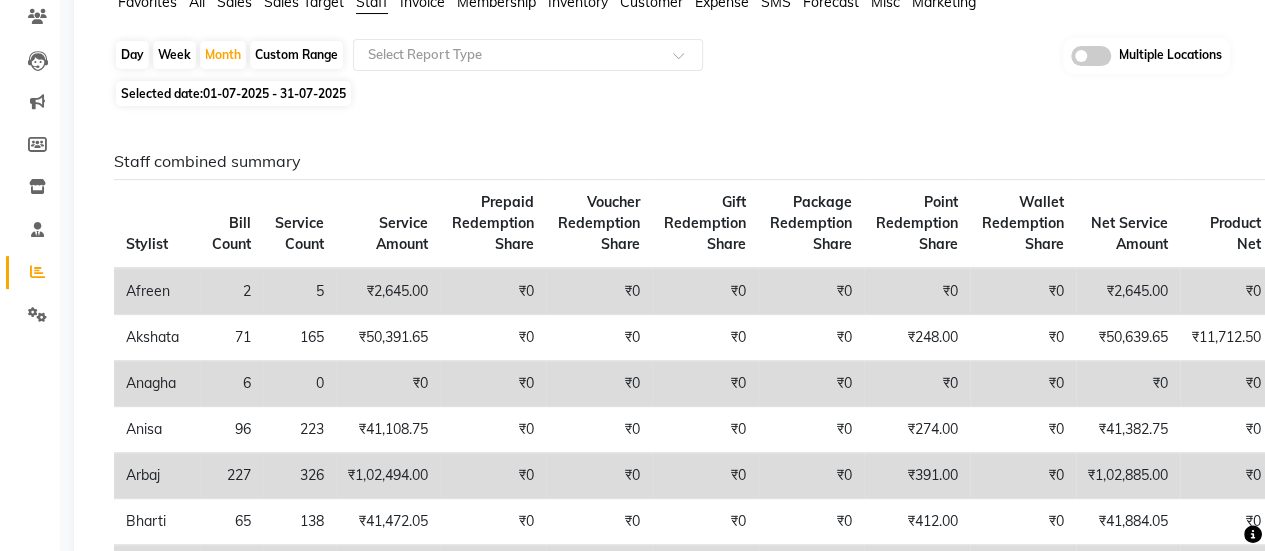 scroll, scrollTop: 180, scrollLeft: 0, axis: vertical 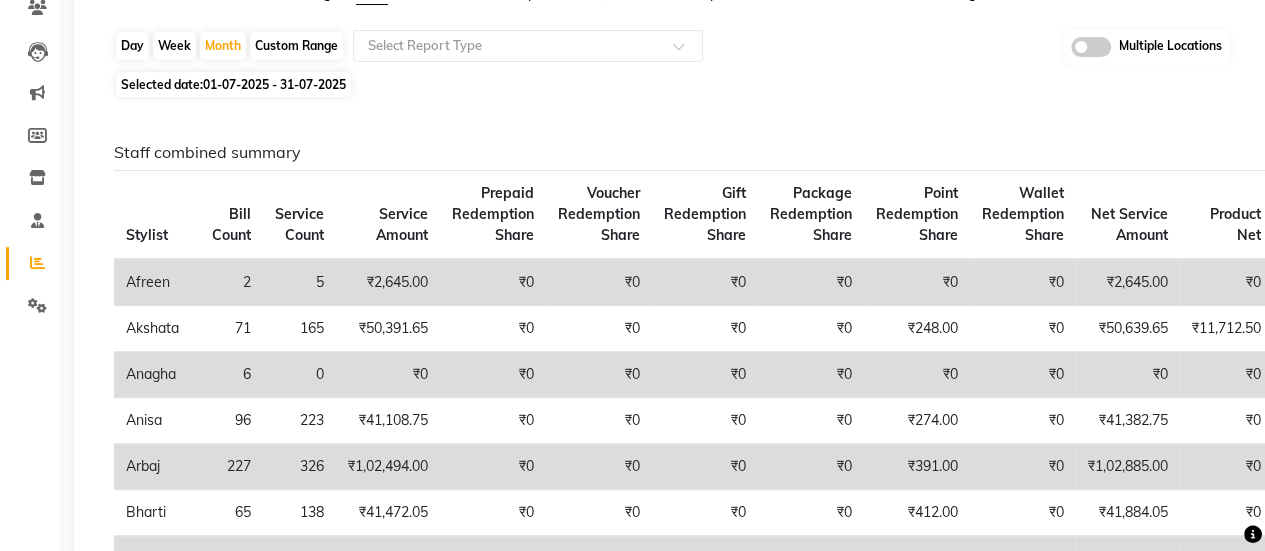click on "Staff combined summary" 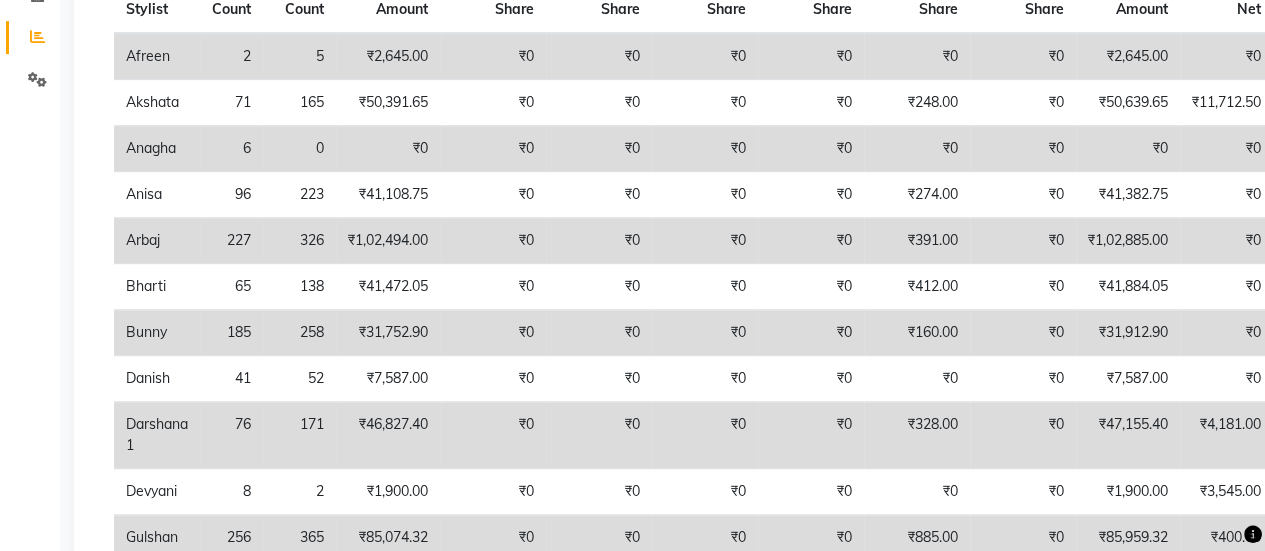 scroll, scrollTop: 0, scrollLeft: 0, axis: both 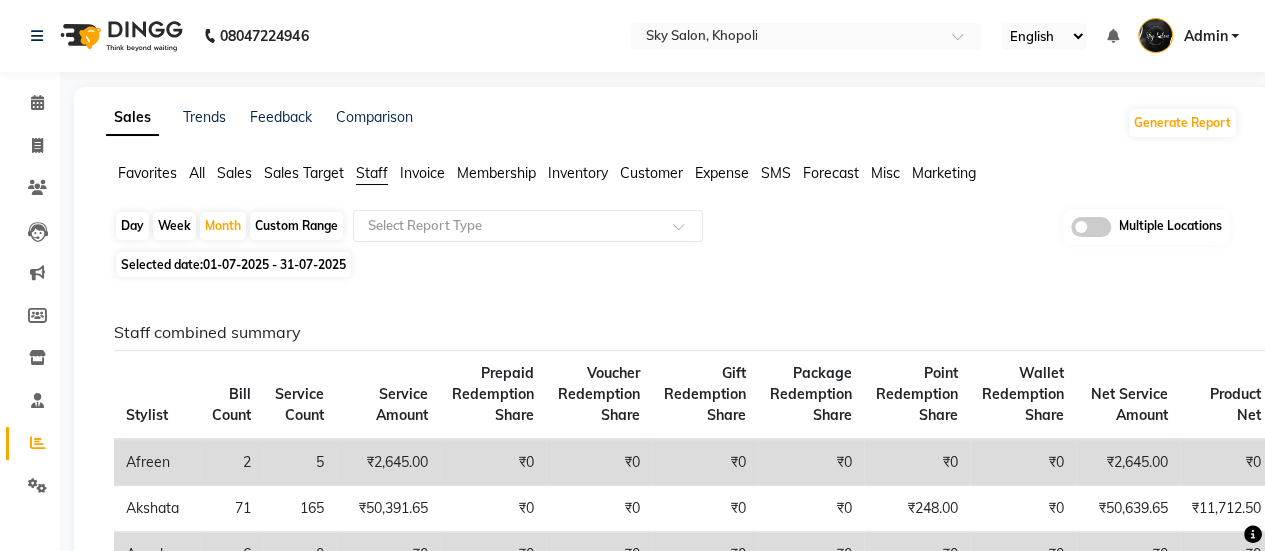 click on "Staff" 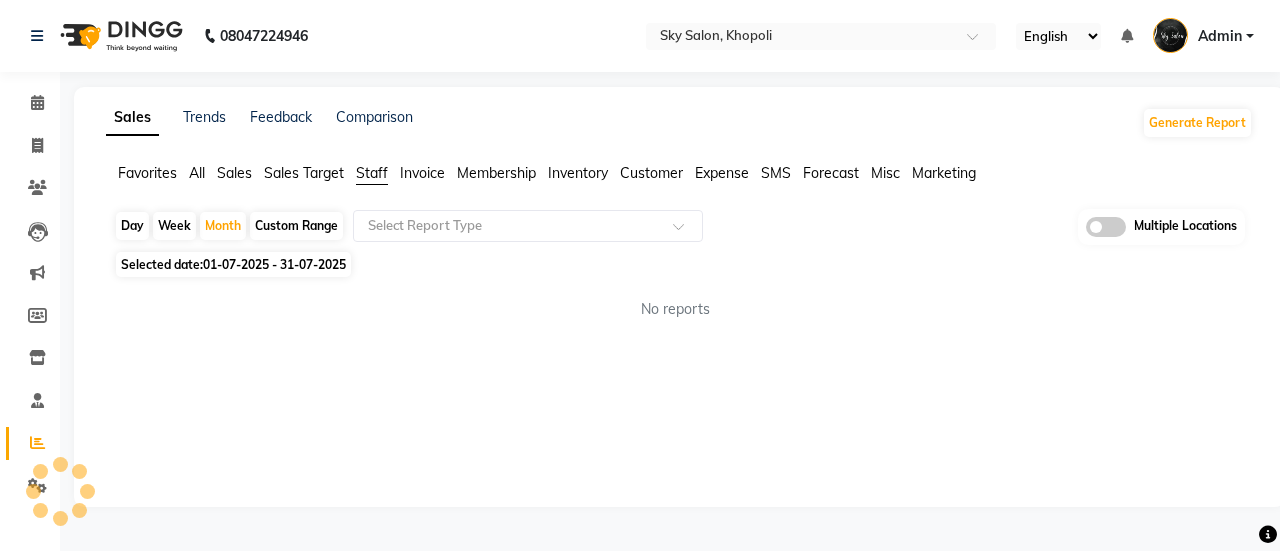 click on "Sales Target" 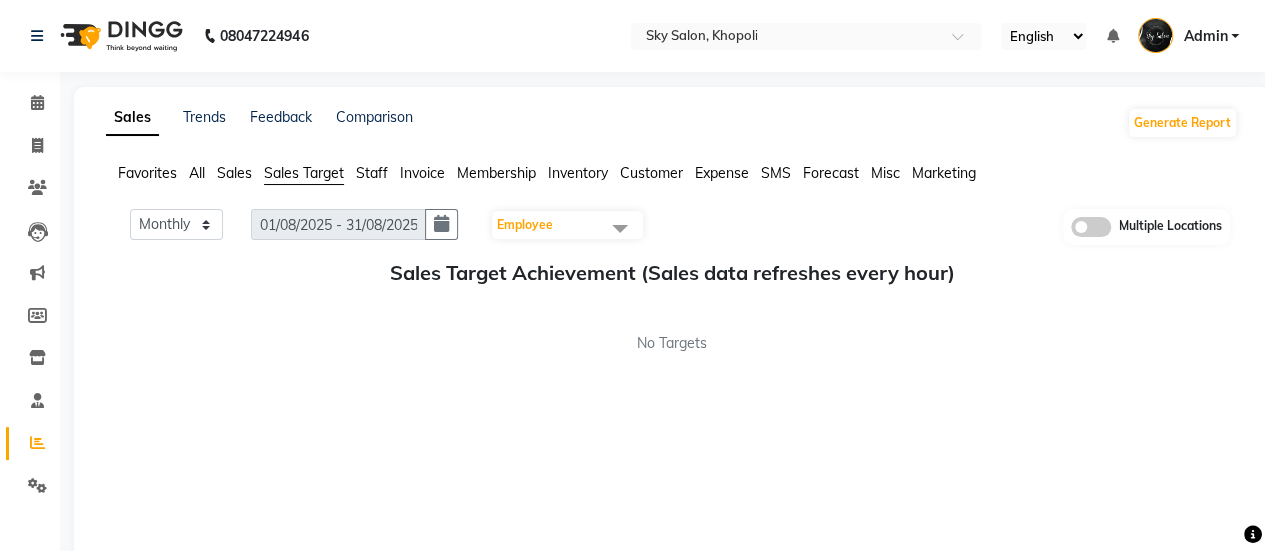click on "Sales" 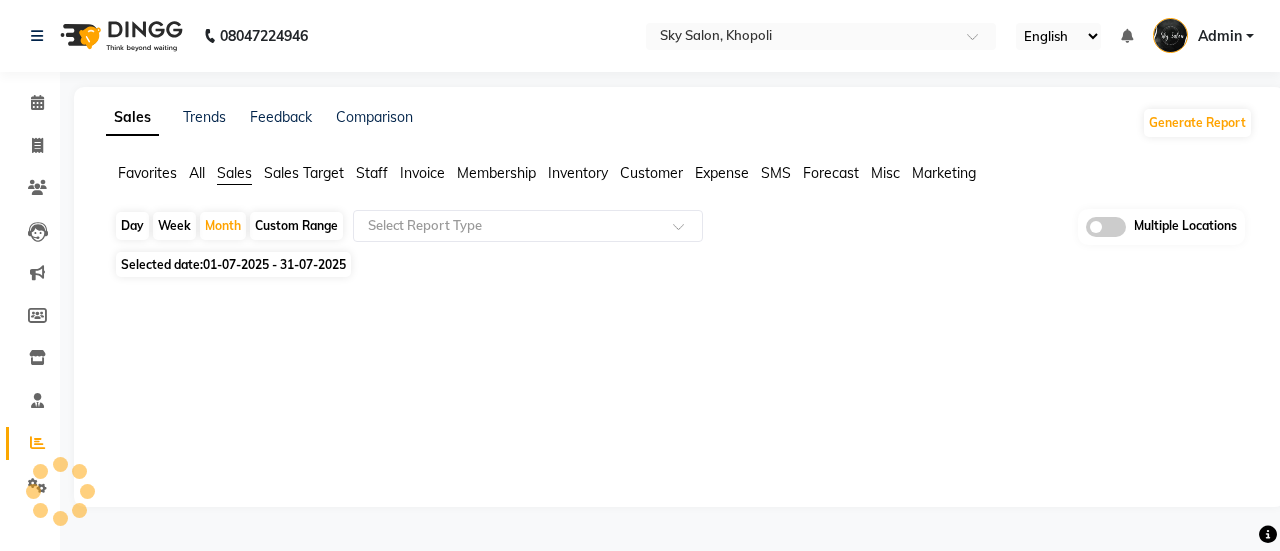 click on "All" 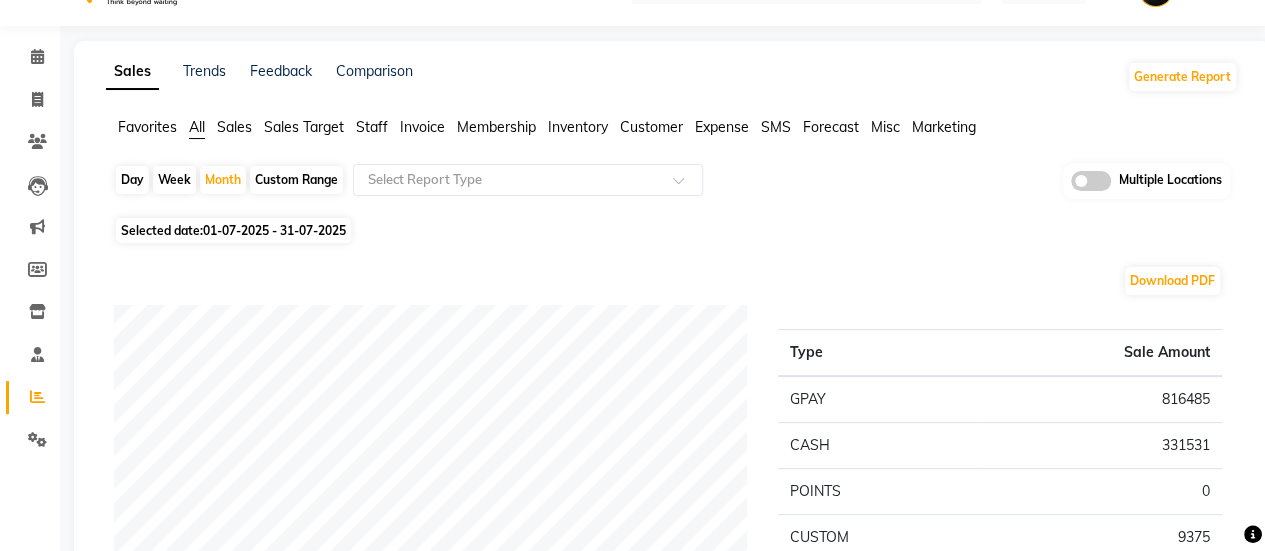 scroll, scrollTop: 45, scrollLeft: 0, axis: vertical 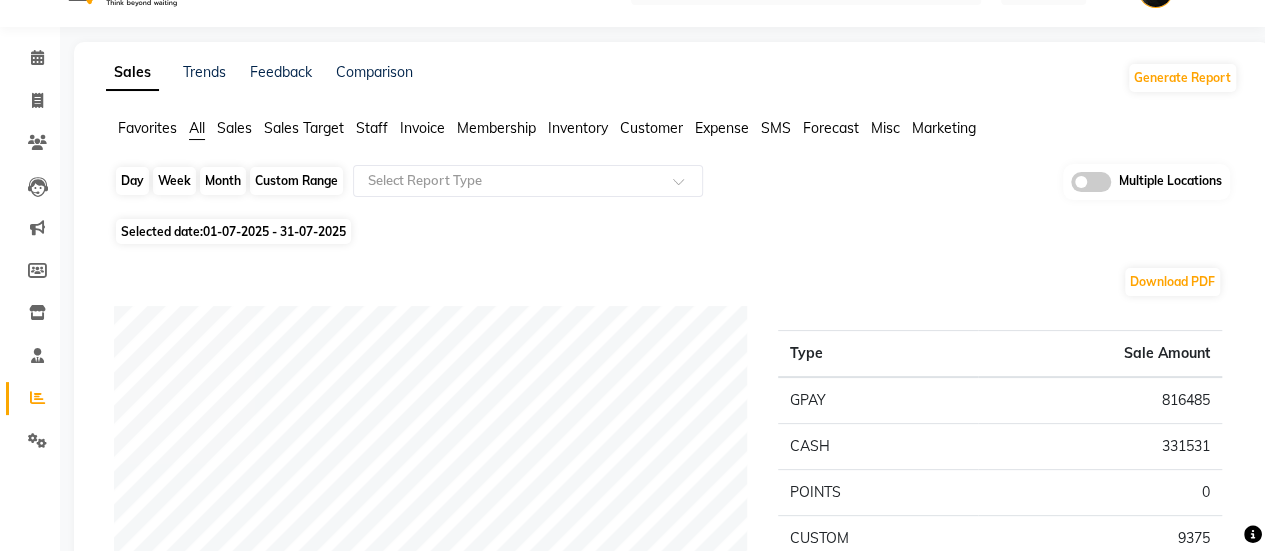 click on "Month" 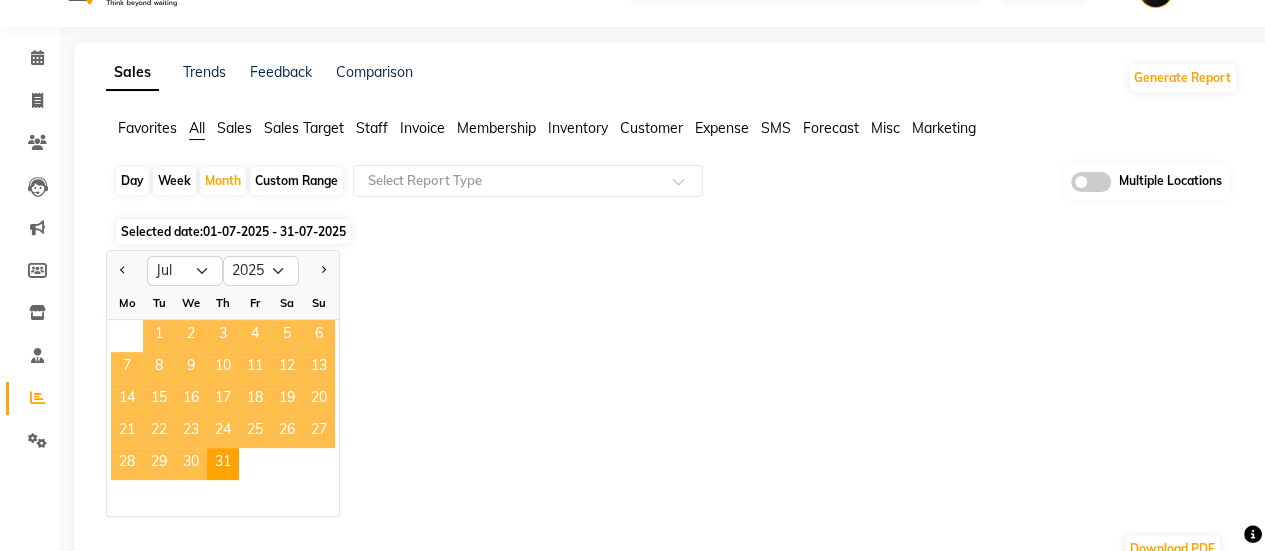 click on "1" 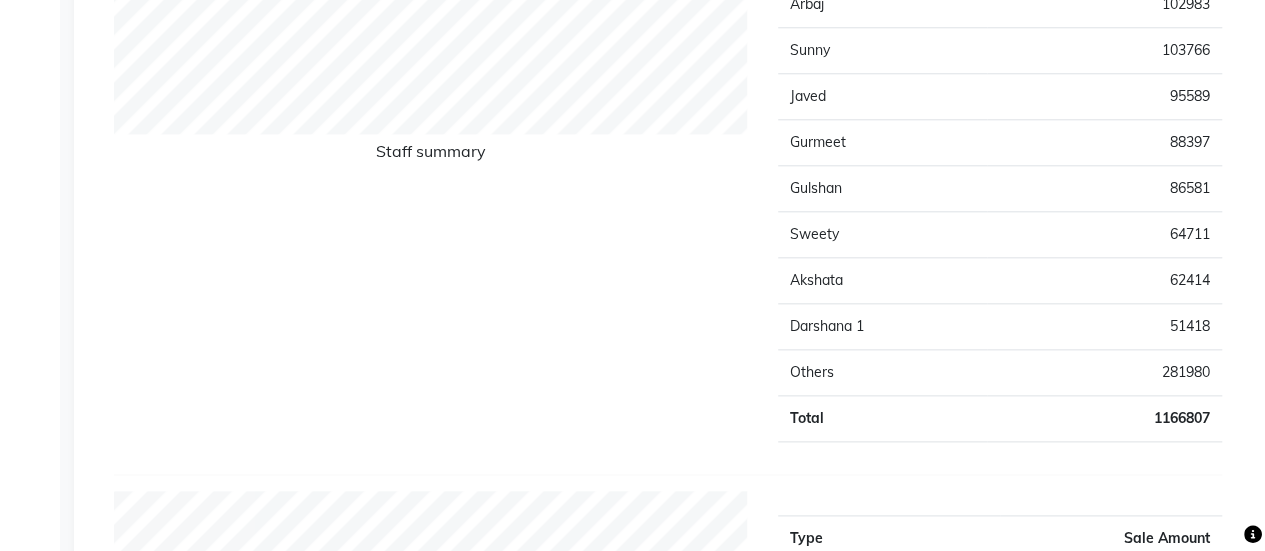 scroll, scrollTop: 1000, scrollLeft: 0, axis: vertical 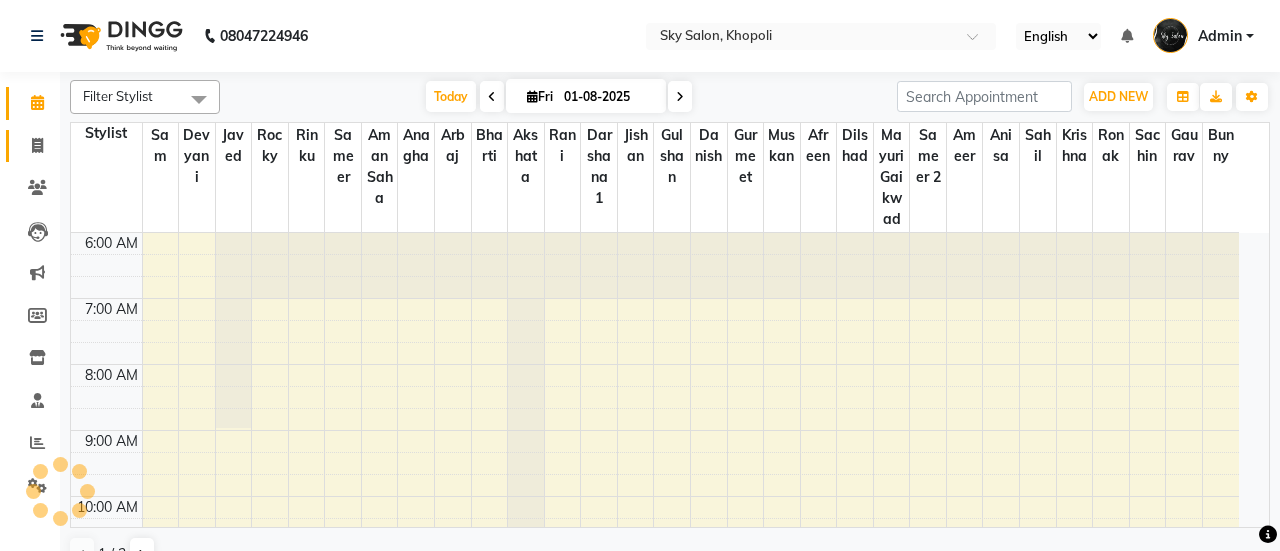 click 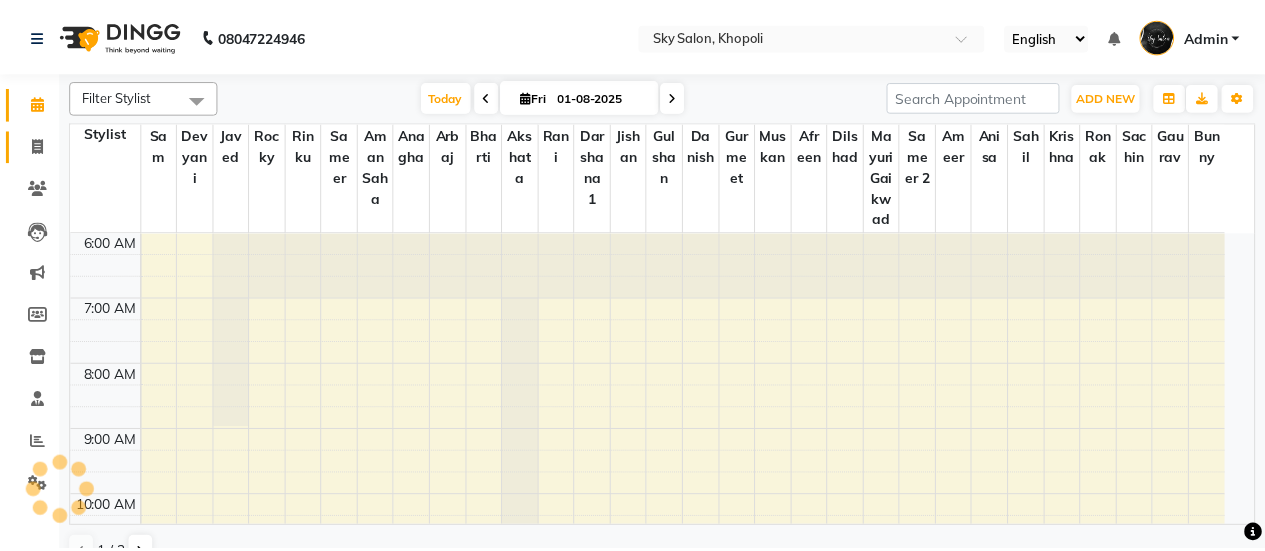 scroll, scrollTop: 0, scrollLeft: 0, axis: both 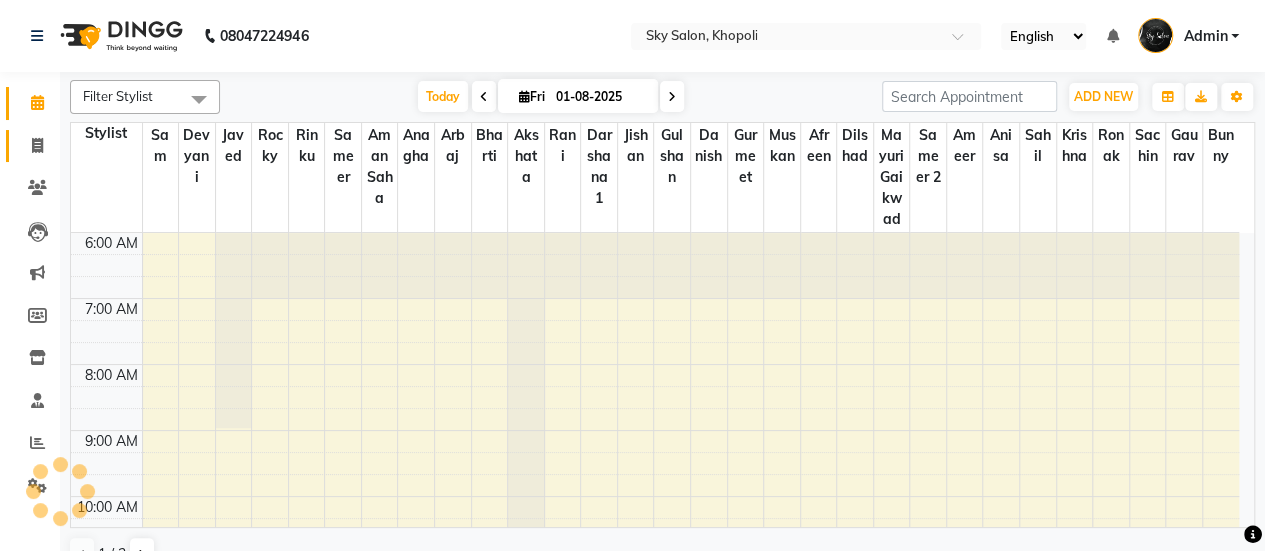select on "3537" 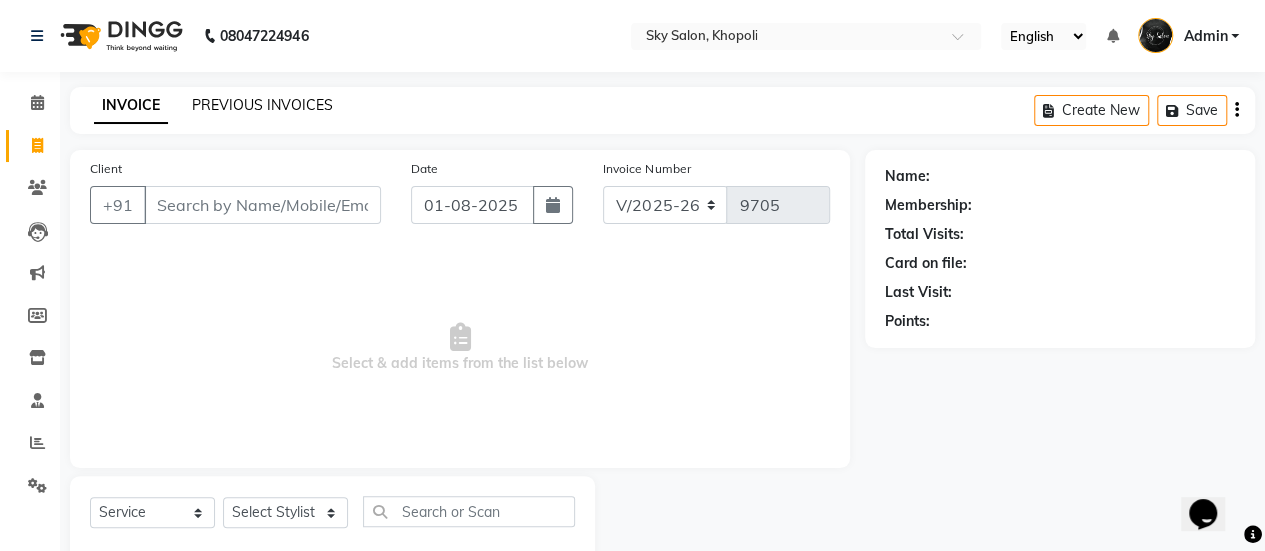scroll, scrollTop: 0, scrollLeft: 0, axis: both 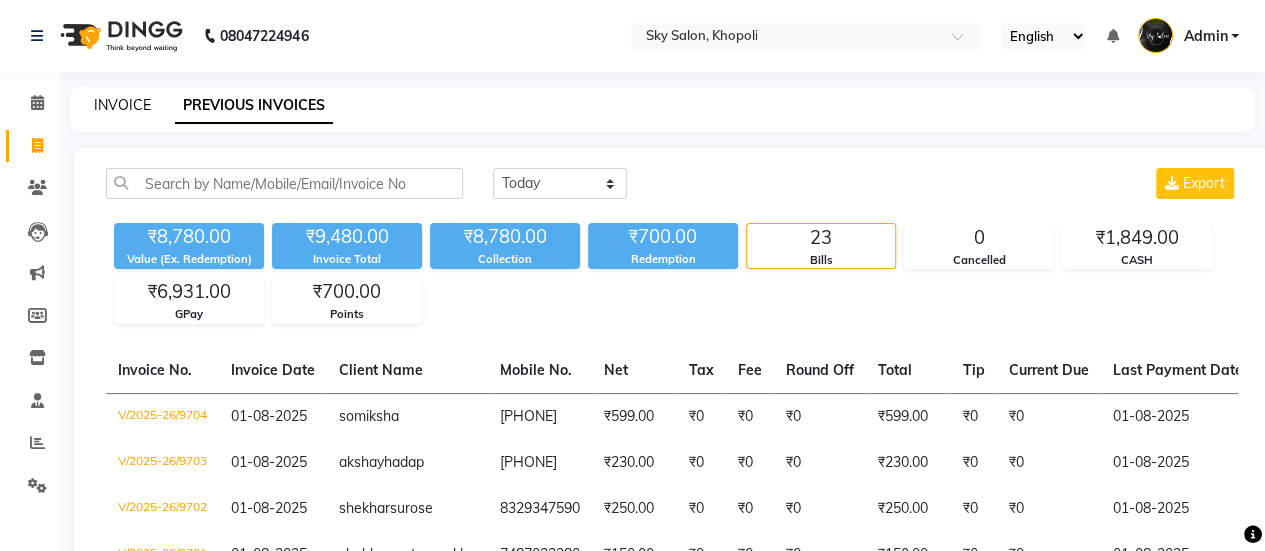 click on "INVOICE" 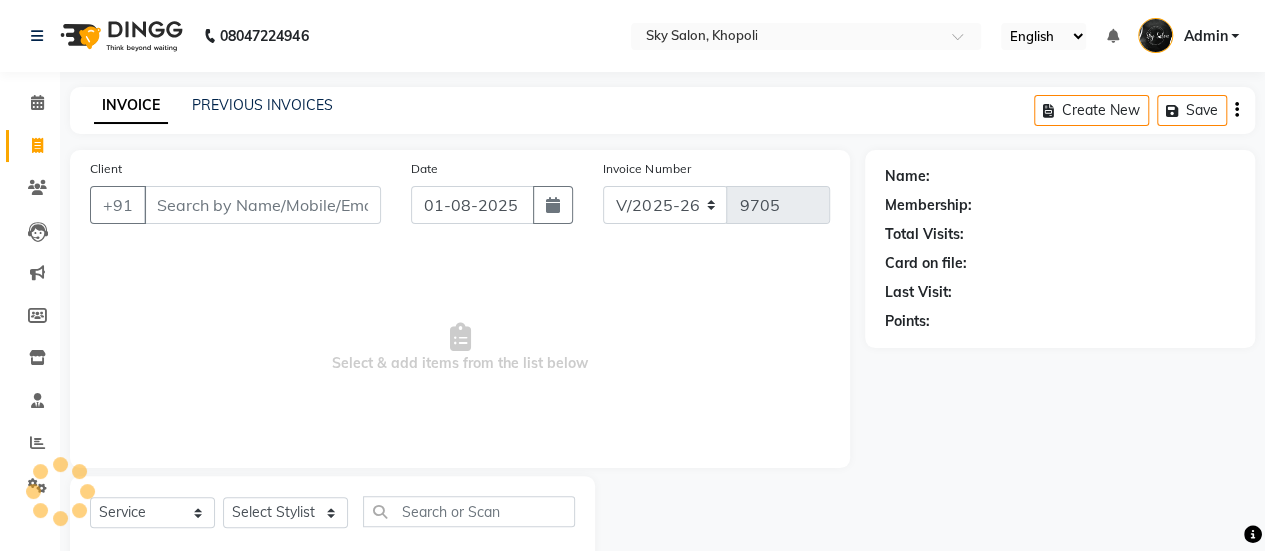 scroll, scrollTop: 49, scrollLeft: 0, axis: vertical 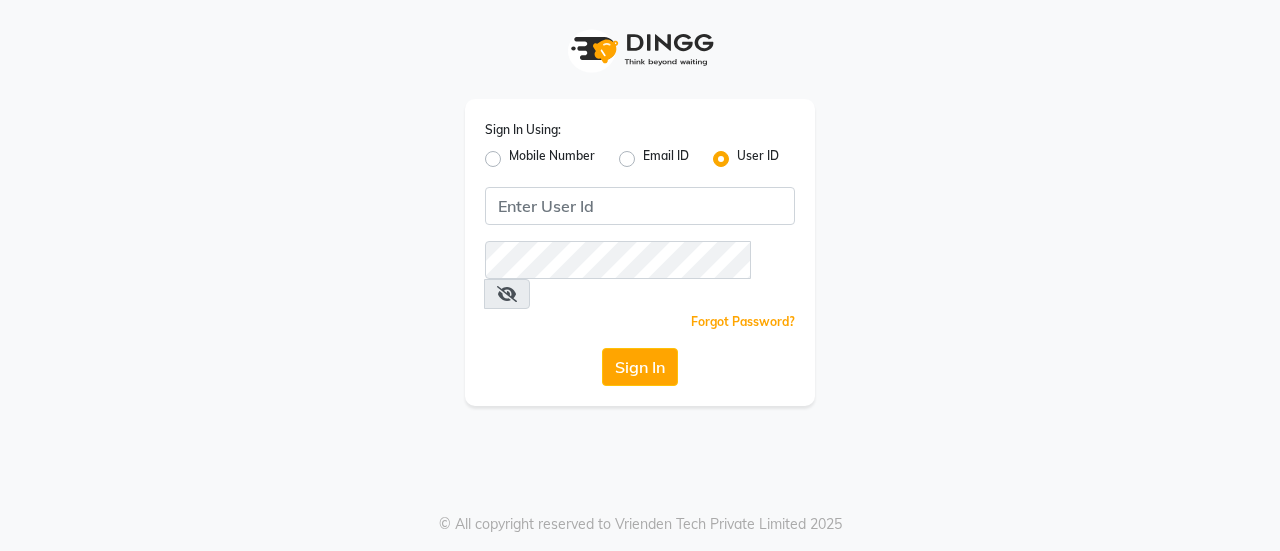 click on "Sign In Using: Mobile Number Email ID User ID" 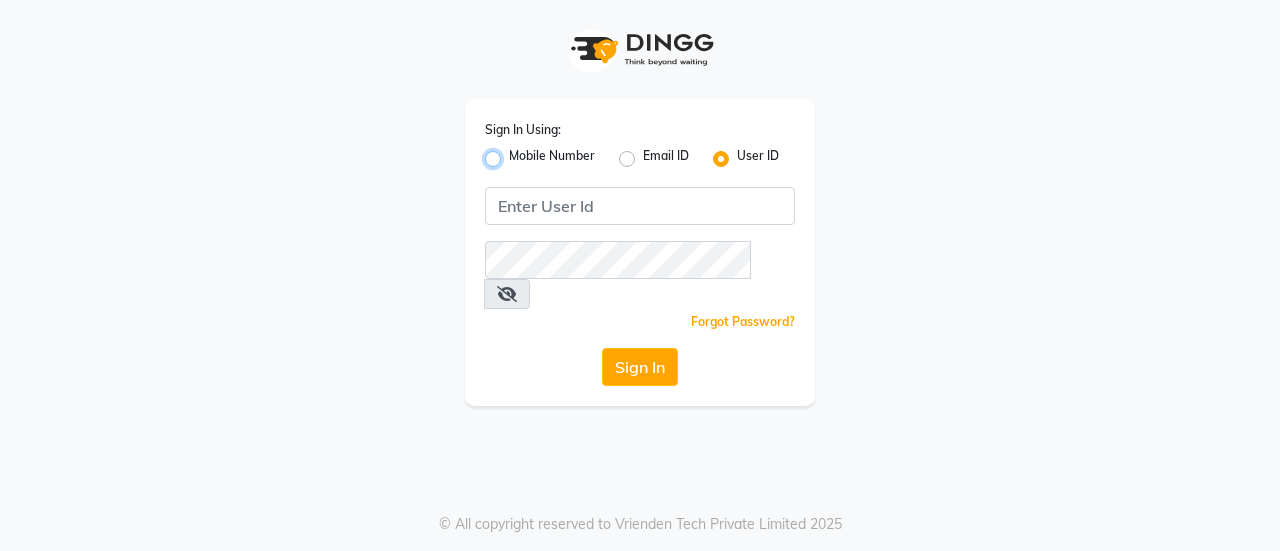 click on "Mobile Number" at bounding box center (515, 153) 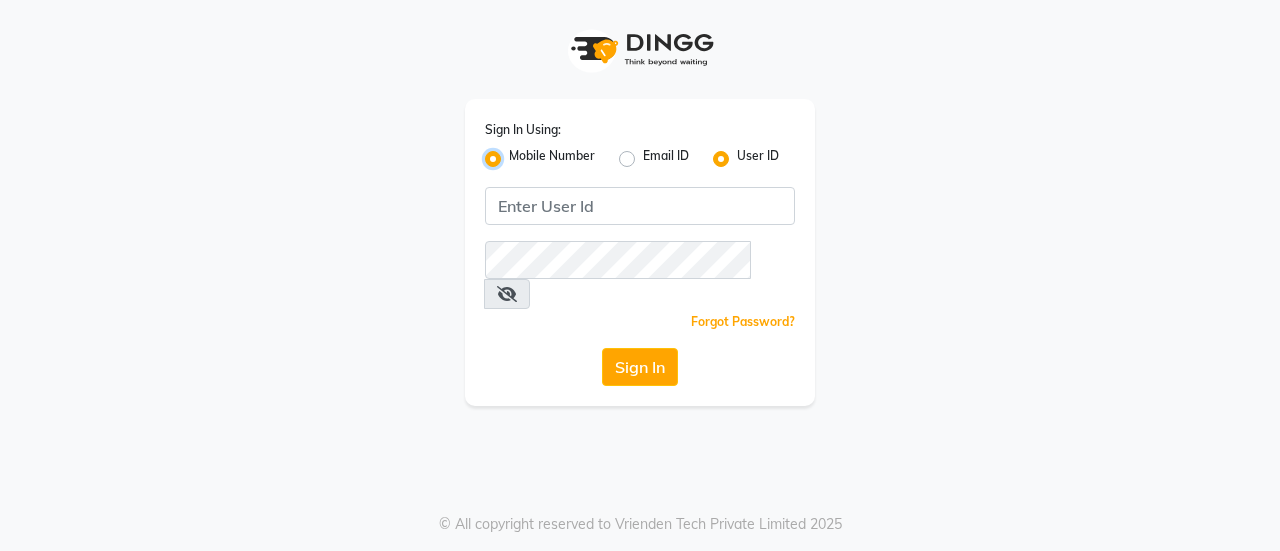 radio on "false" 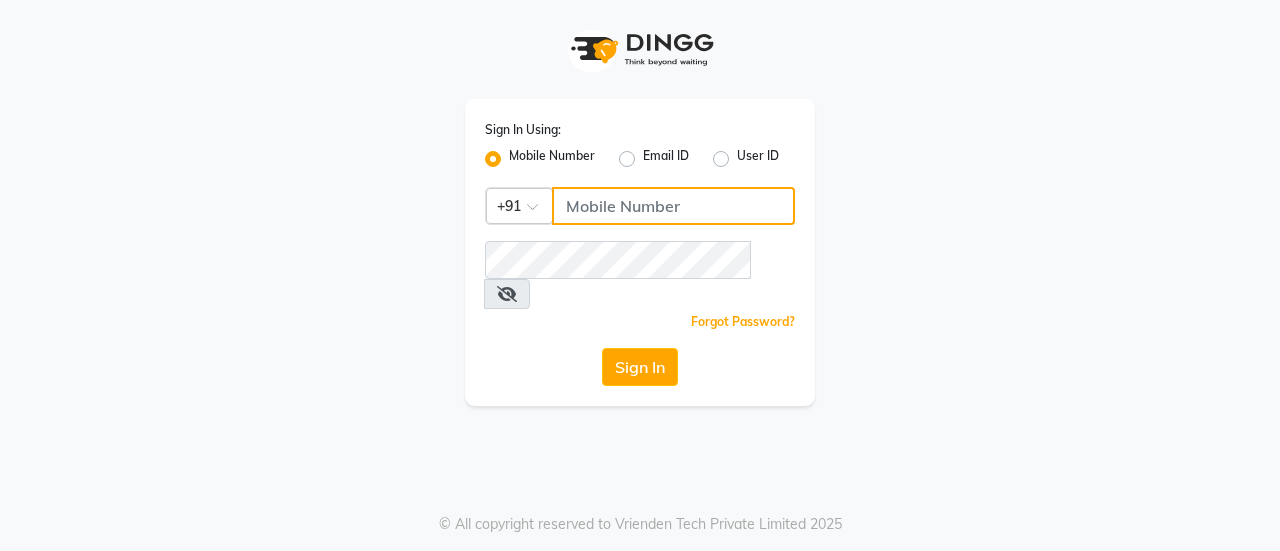 click 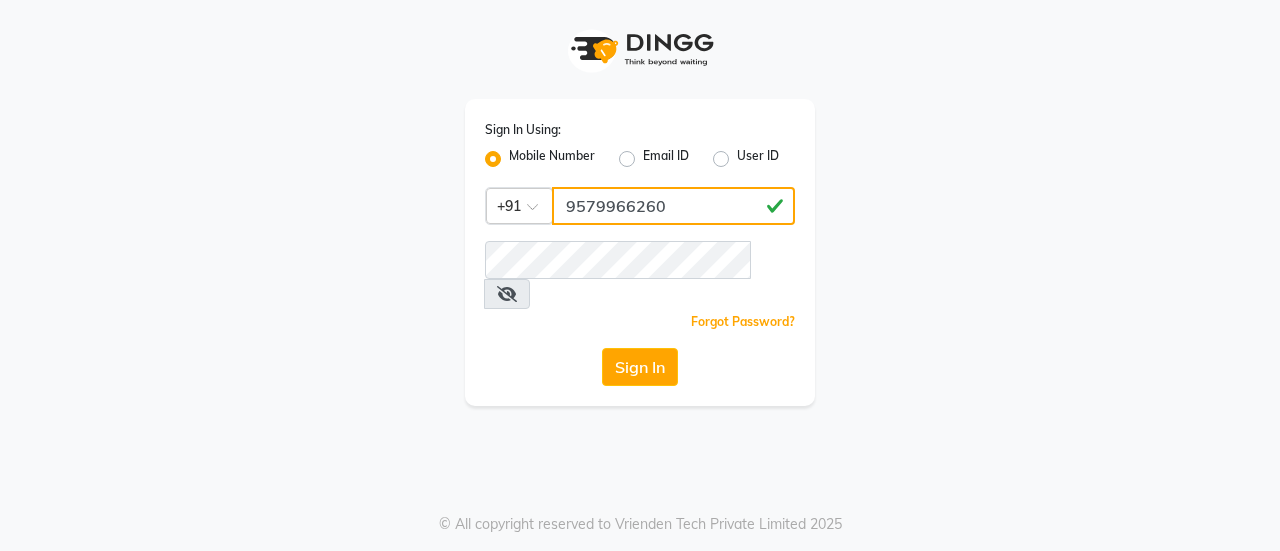 type on "9579966260" 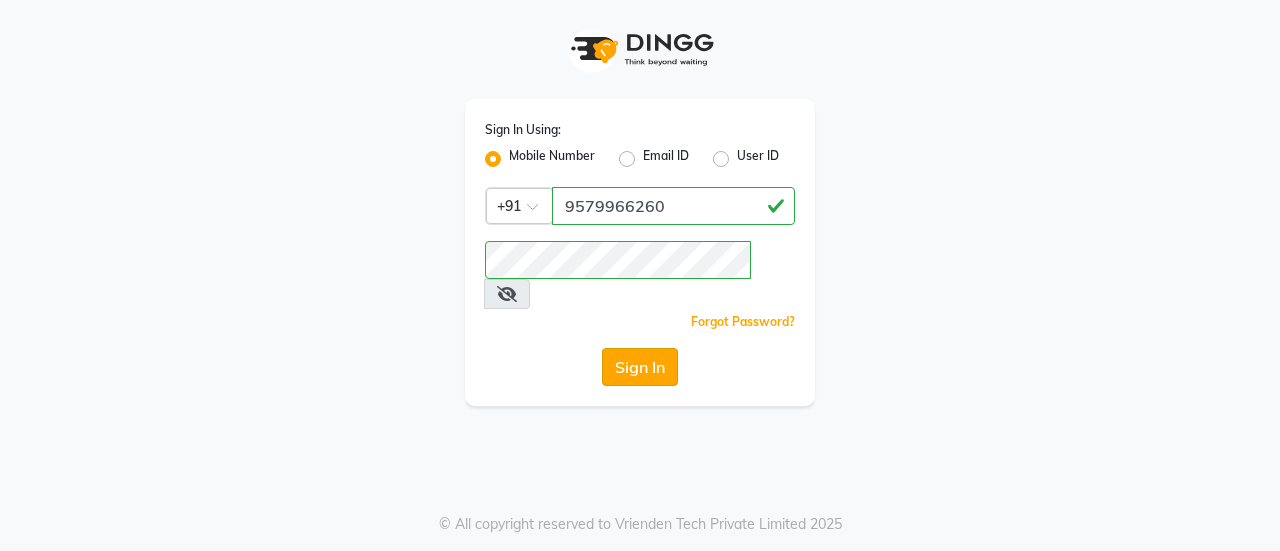 click on "Sign In" 